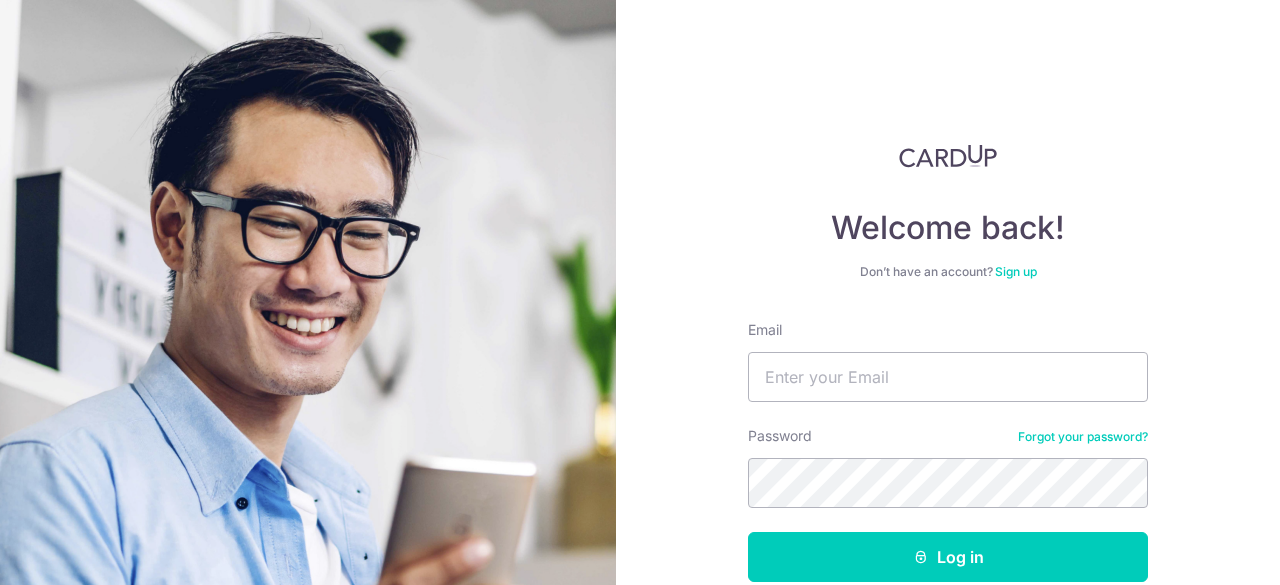 scroll, scrollTop: 0, scrollLeft: 0, axis: both 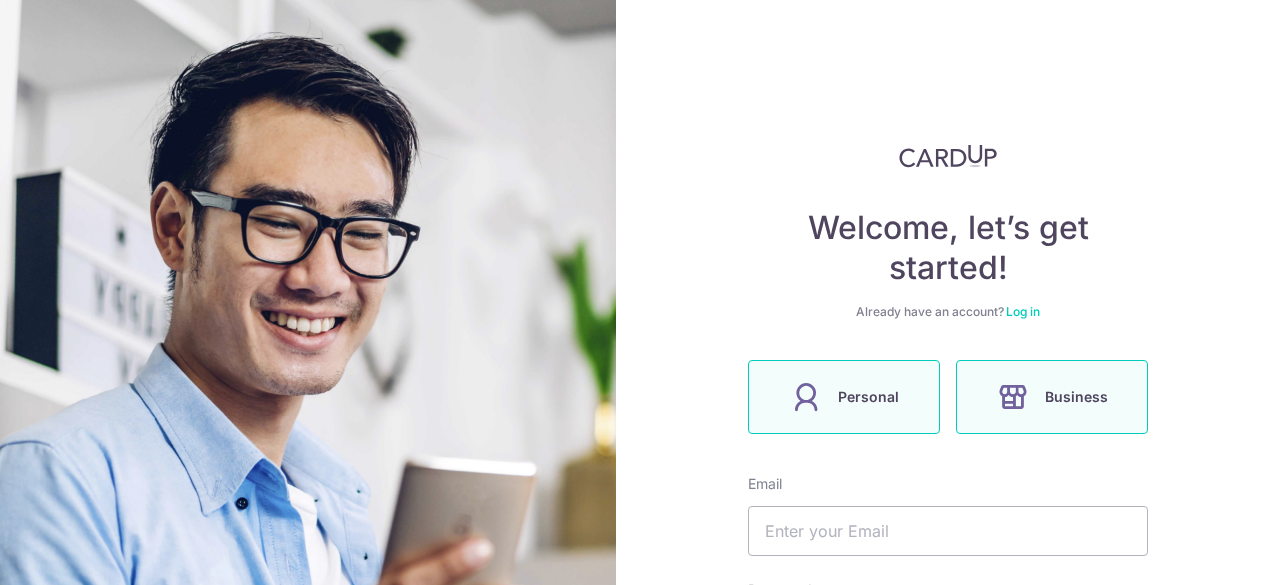 click on "Personal" at bounding box center [868, 397] 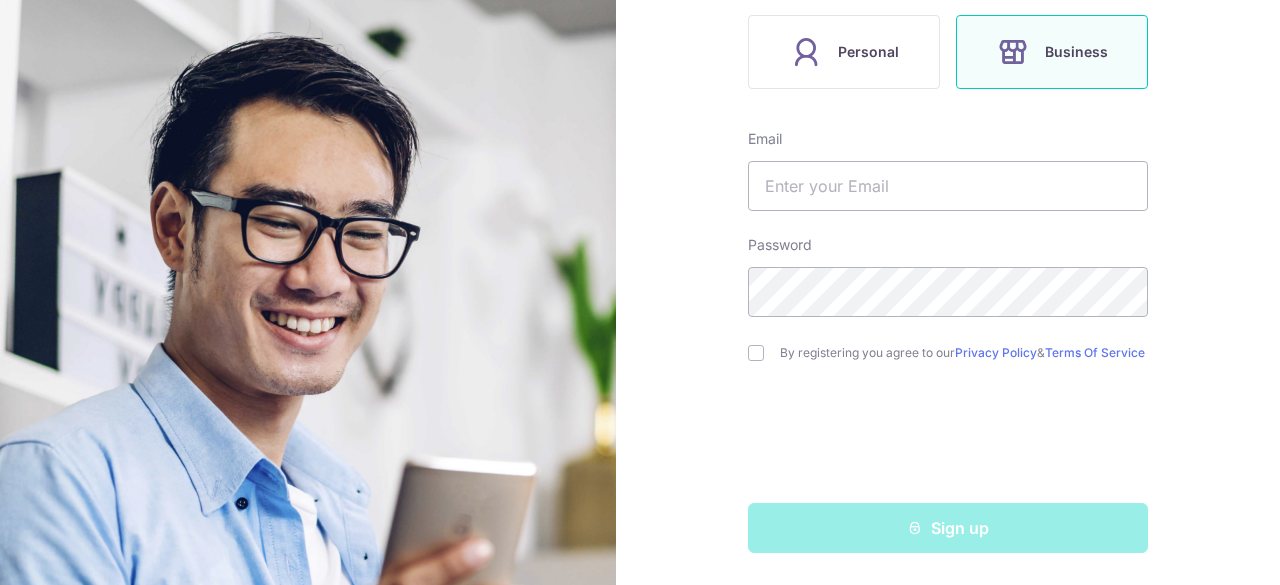 scroll, scrollTop: 0, scrollLeft: 0, axis: both 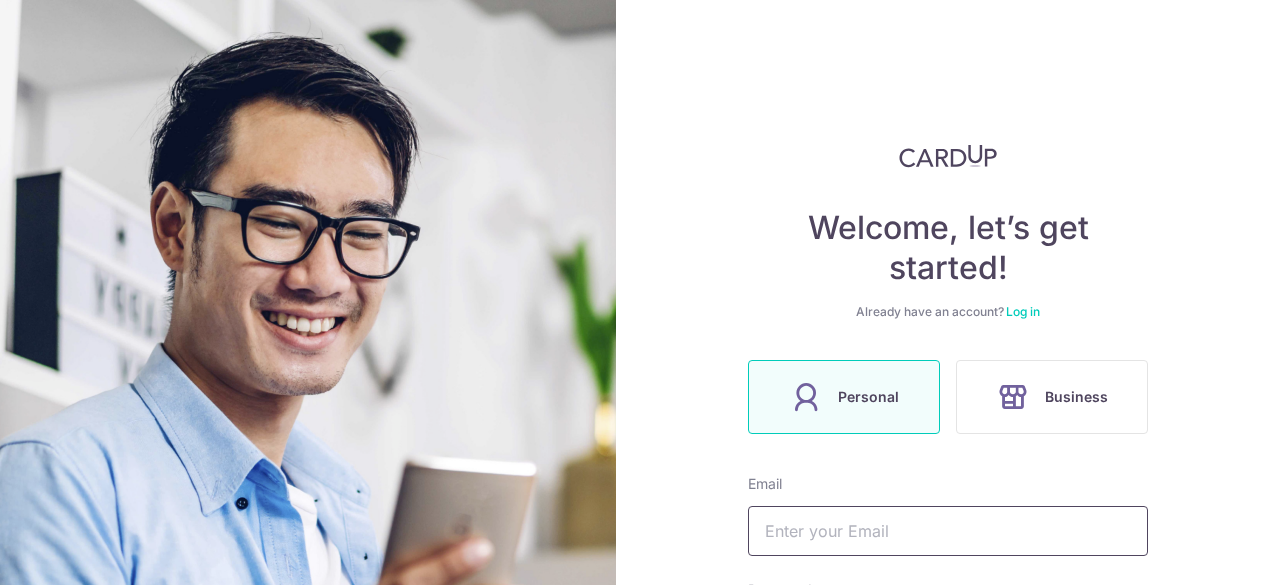click at bounding box center [948, 531] 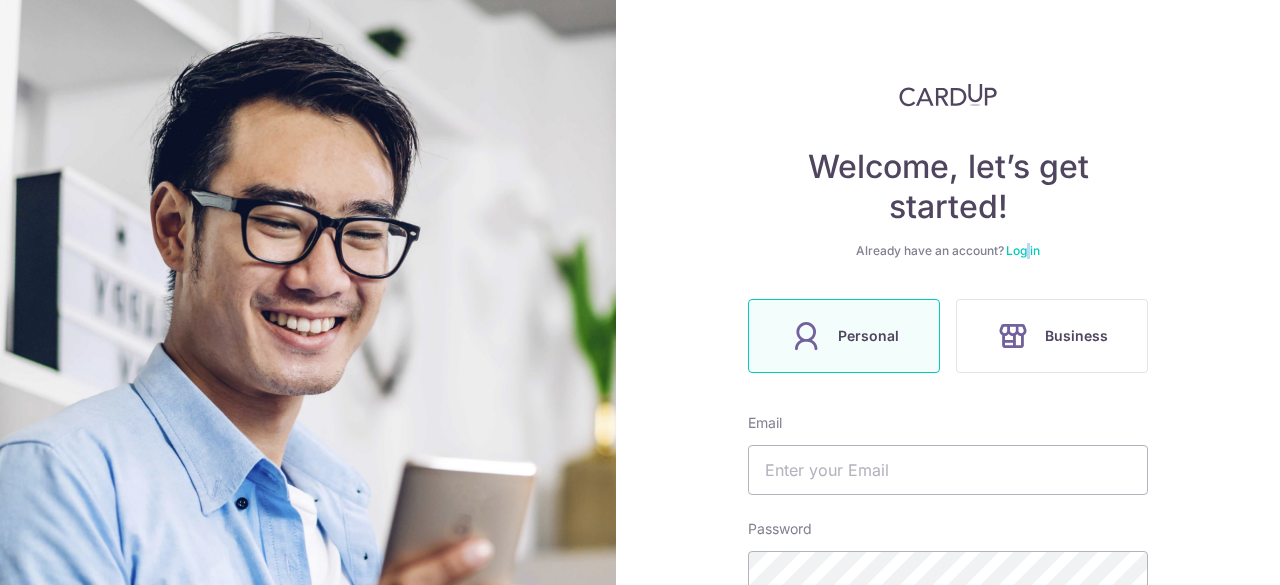 click on "Already have an account?  Log in" at bounding box center [948, 251] 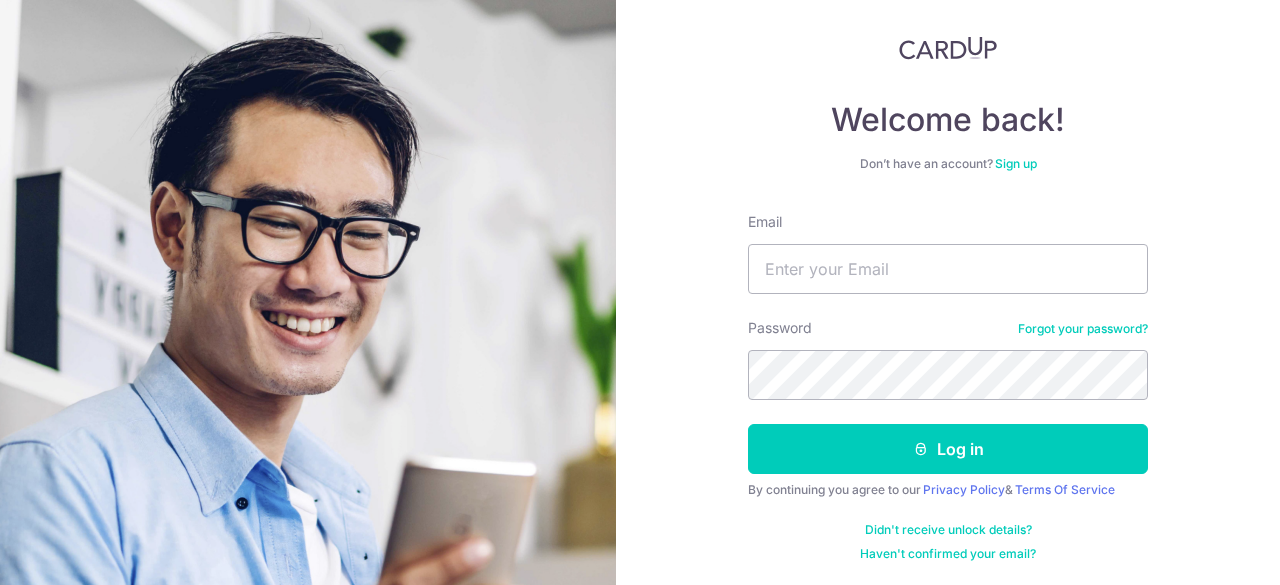 scroll, scrollTop: 107, scrollLeft: 0, axis: vertical 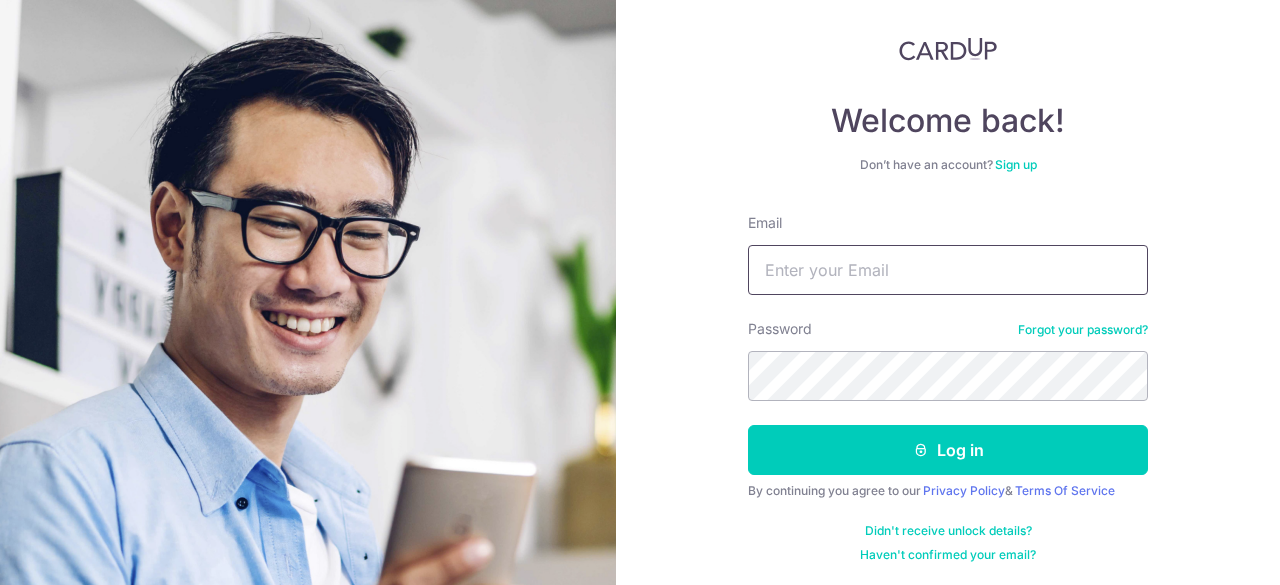 click on "Email" at bounding box center (948, 270) 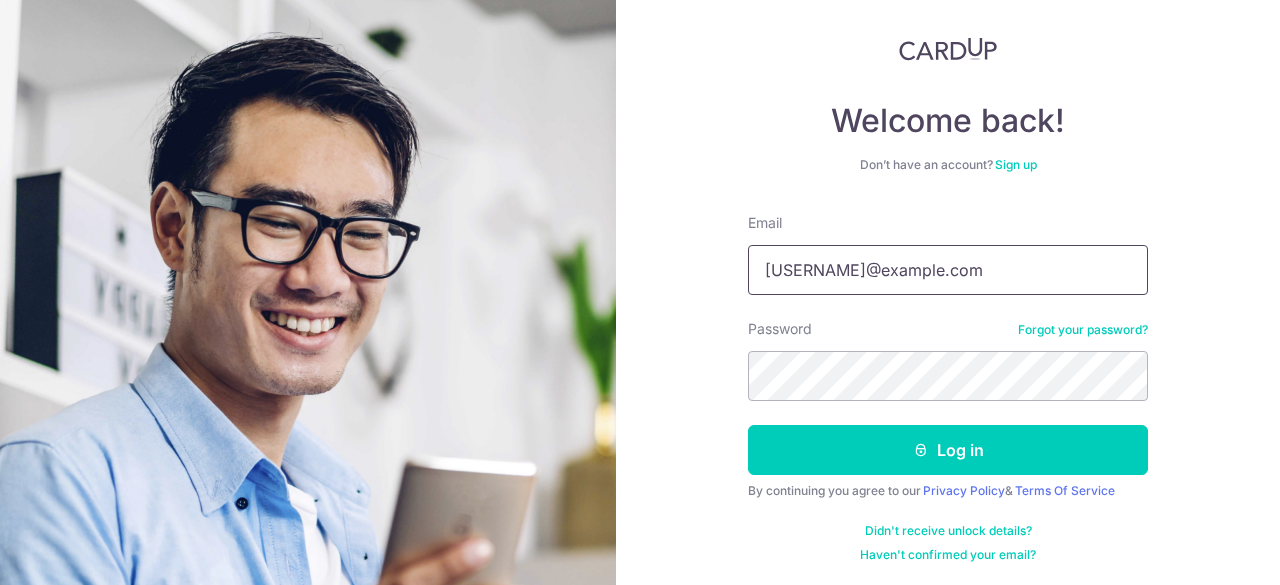 type on "[USERNAME]@example.com" 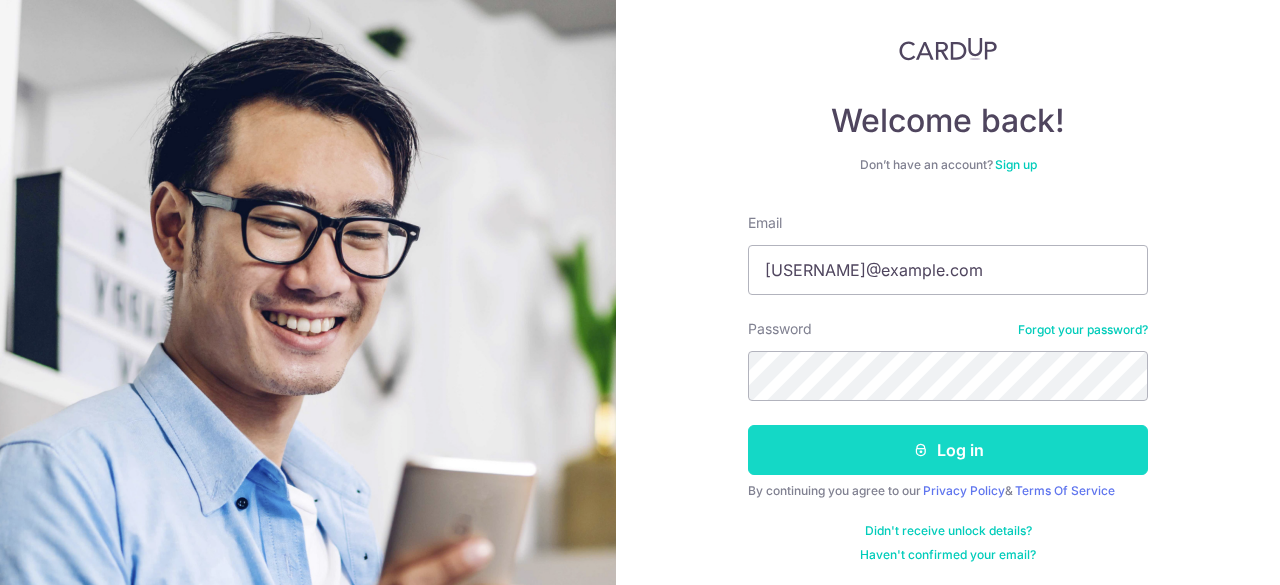 click on "Log in" at bounding box center [948, 450] 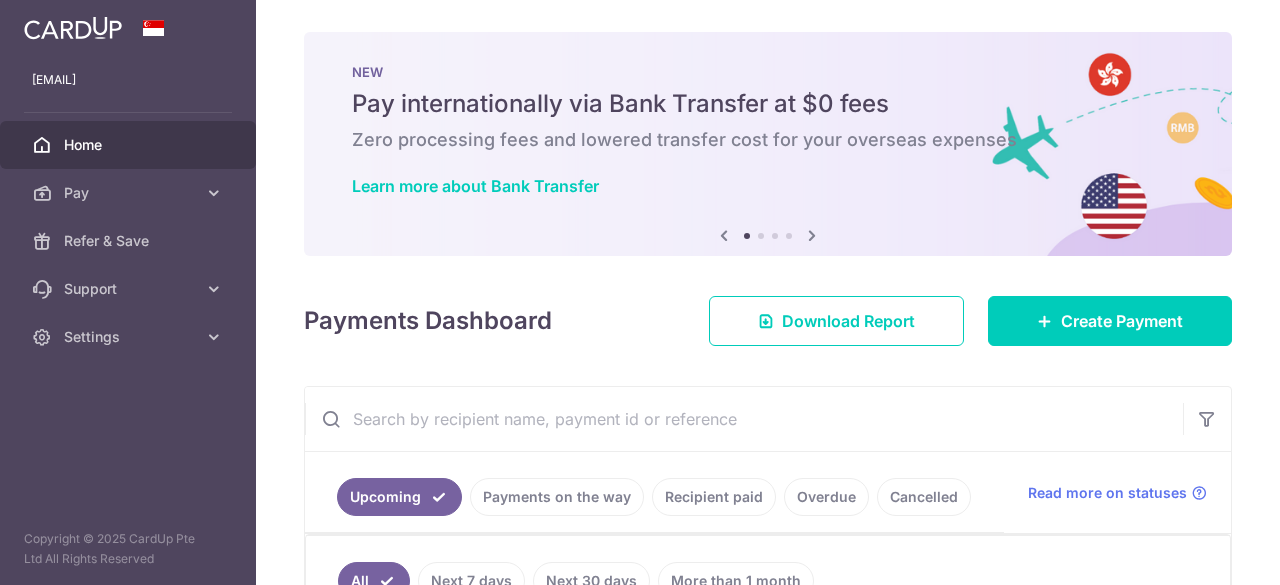scroll, scrollTop: 0, scrollLeft: 0, axis: both 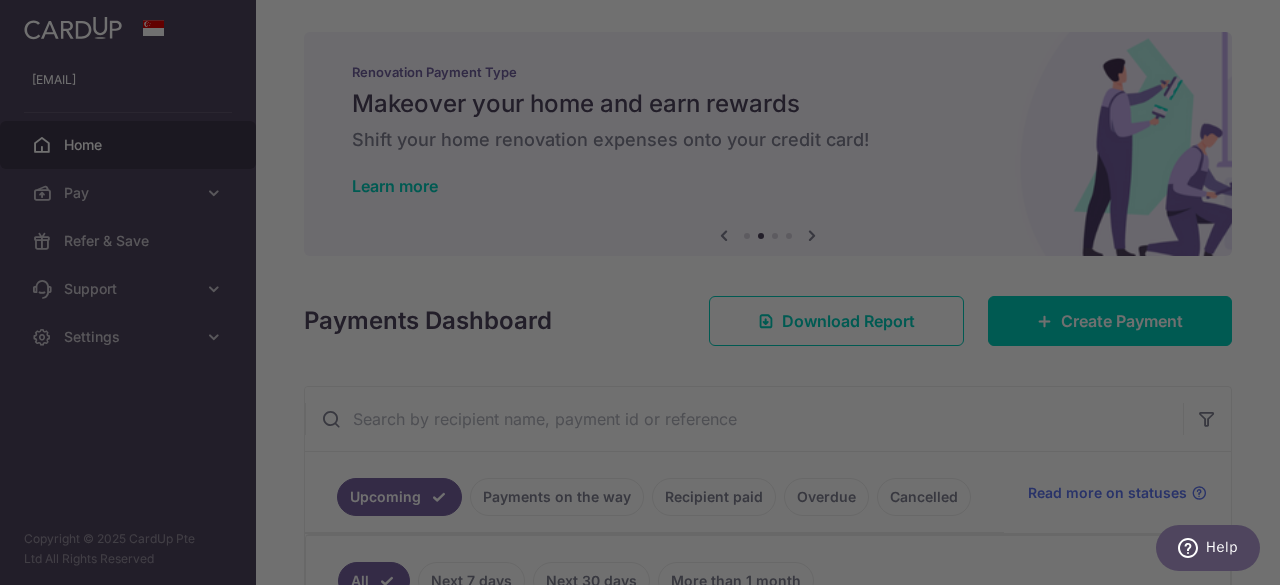 click at bounding box center [646, 295] 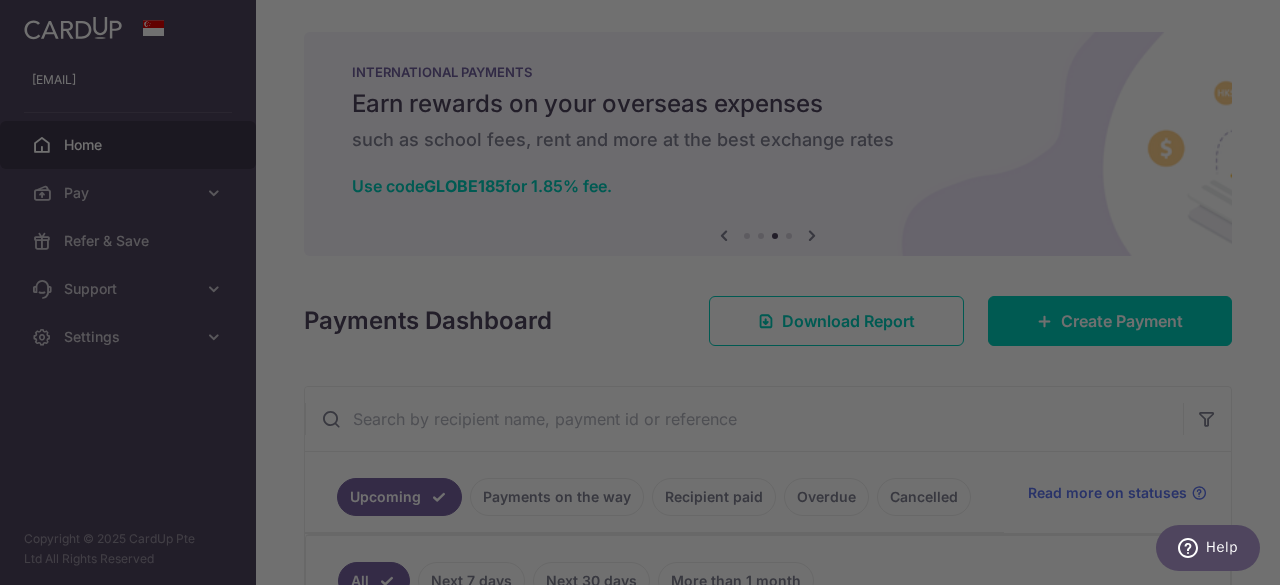 click at bounding box center [646, 295] 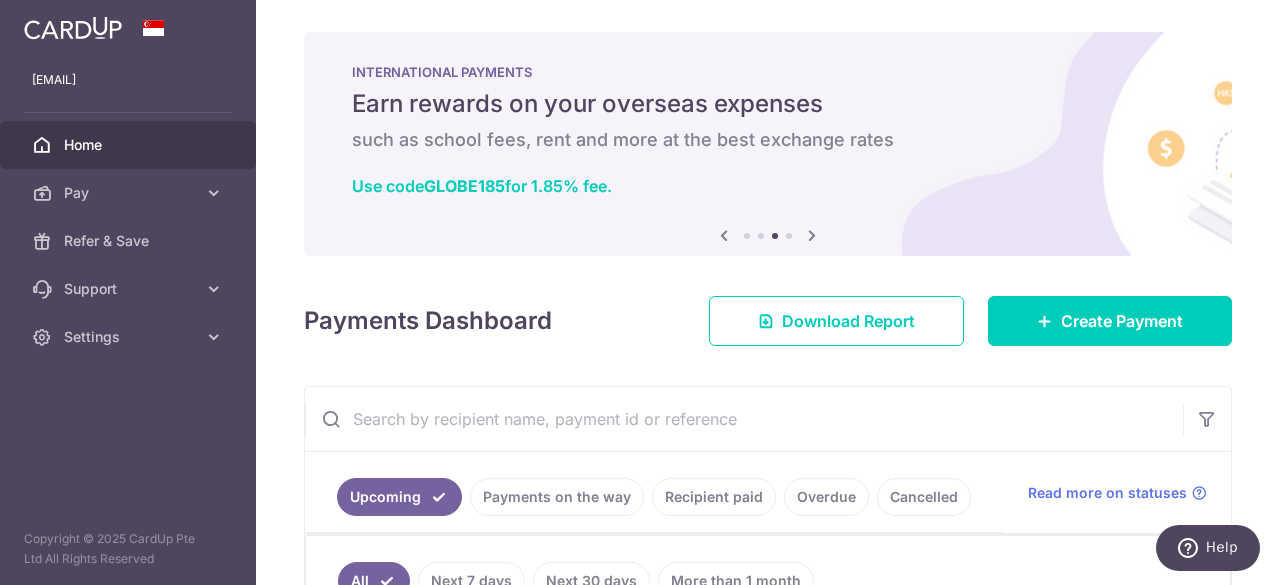 click on "INTERNATIONAL PAYMENTS
Earn rewards on your overseas expenses
such as school fees, rent and more at the best exchange rates
Use code  GLOBE185  for 1.85% fee." at bounding box center (768, 132) 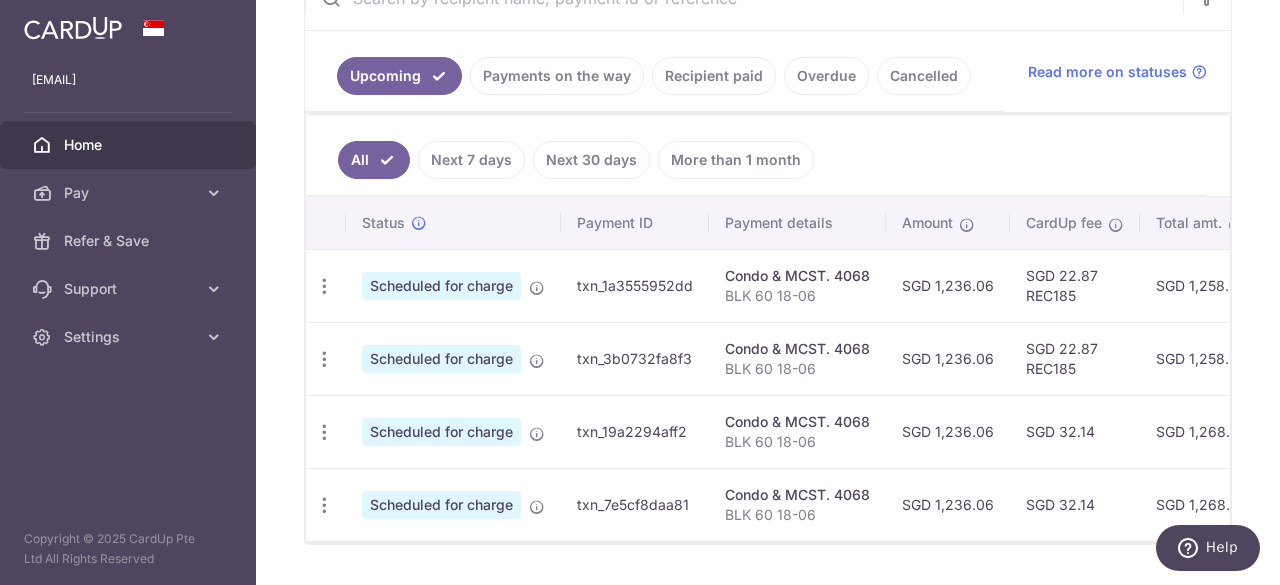 scroll, scrollTop: 422, scrollLeft: 0, axis: vertical 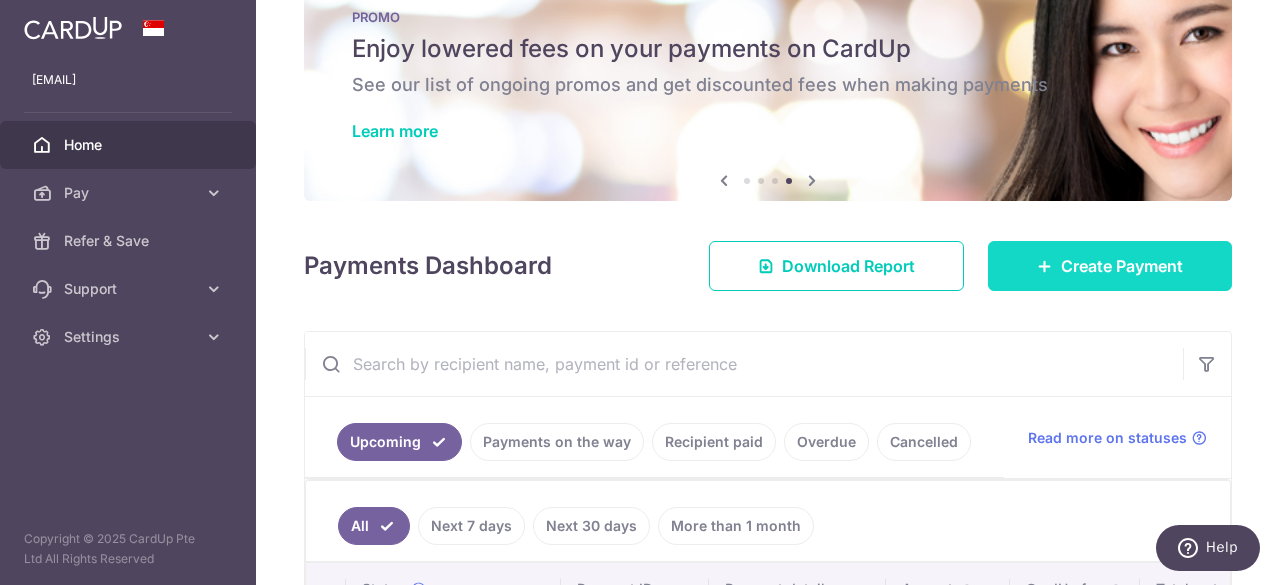 click on "Create Payment" at bounding box center (1110, 266) 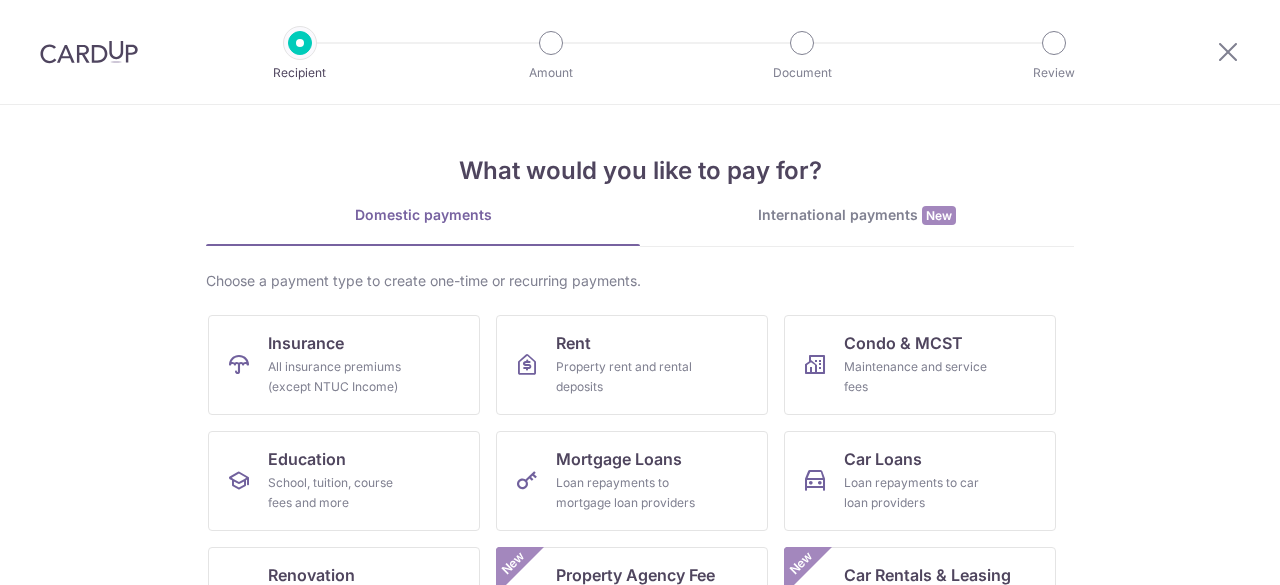 scroll, scrollTop: 0, scrollLeft: 0, axis: both 